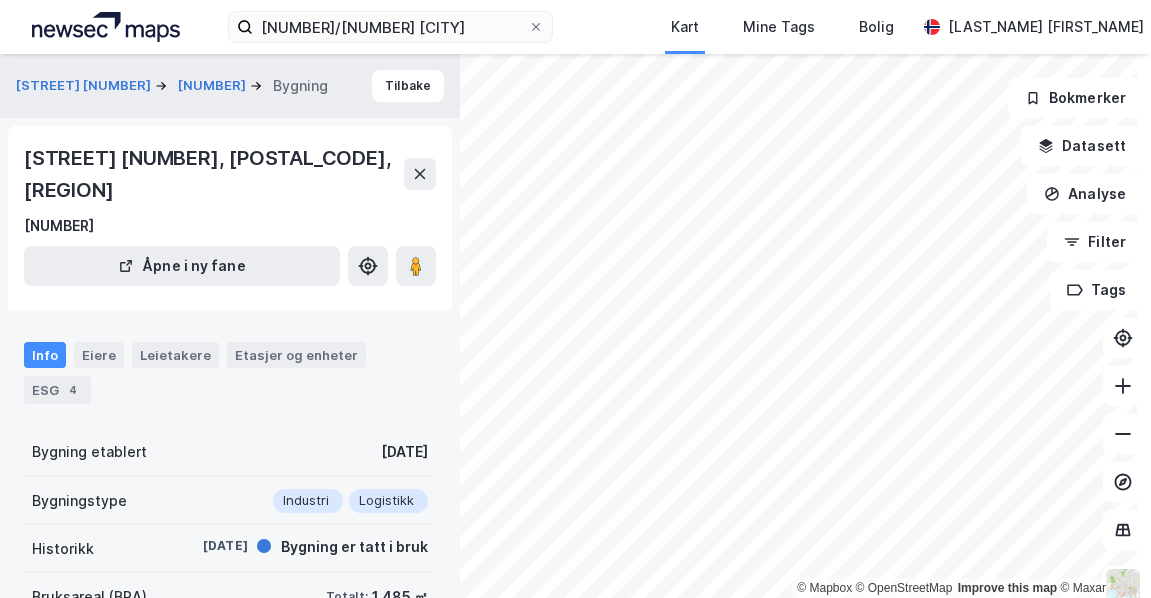 scroll, scrollTop: 0, scrollLeft: 0, axis: both 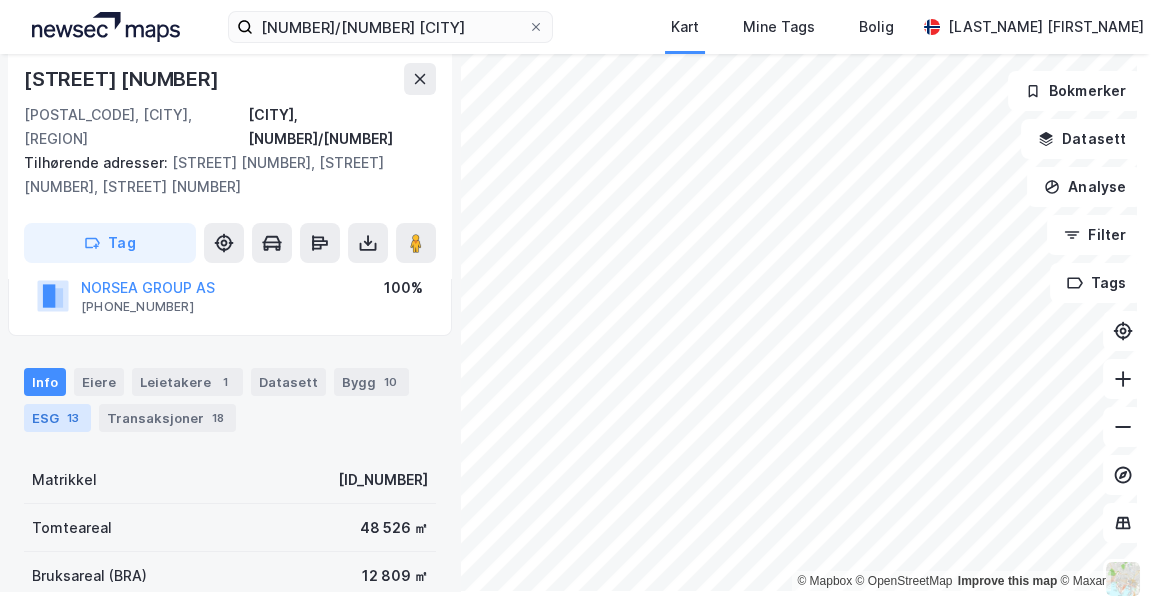 click on "ESG [NUMBER]" at bounding box center (57, 418) 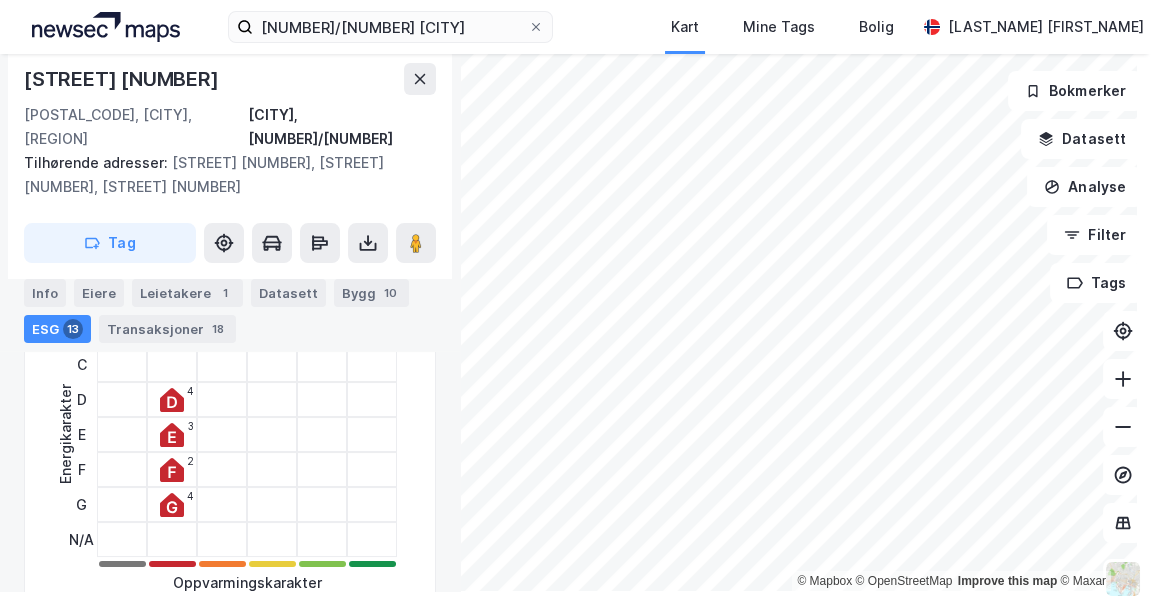 scroll, scrollTop: 429, scrollLeft: 0, axis: vertical 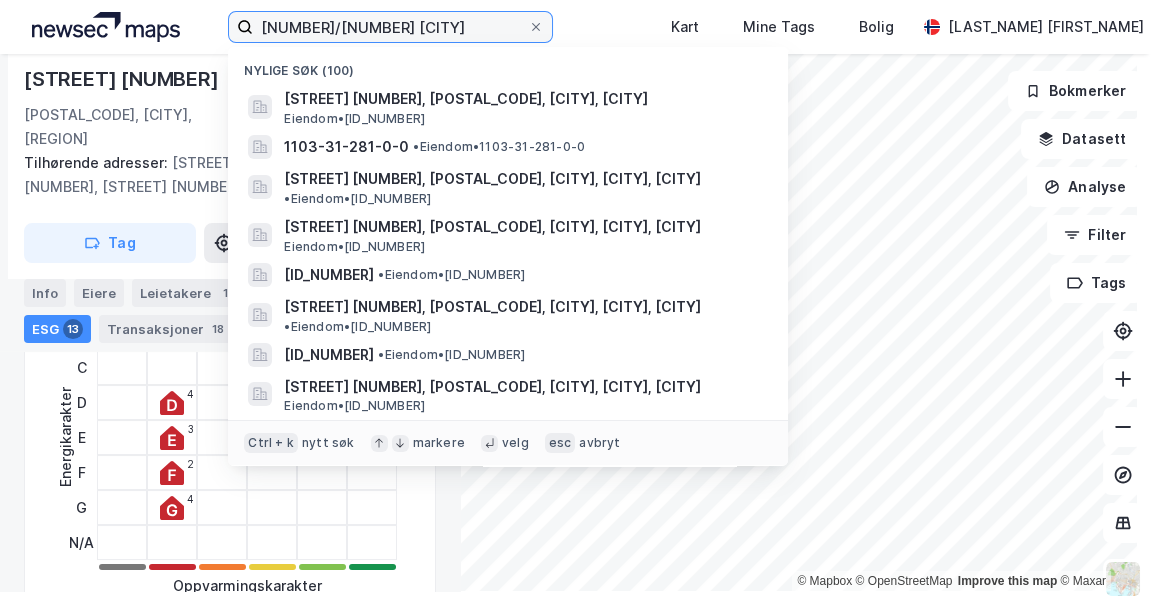 drag, startPoint x: 310, startPoint y: 25, endPoint x: 193, endPoint y: 16, distance: 117.34564 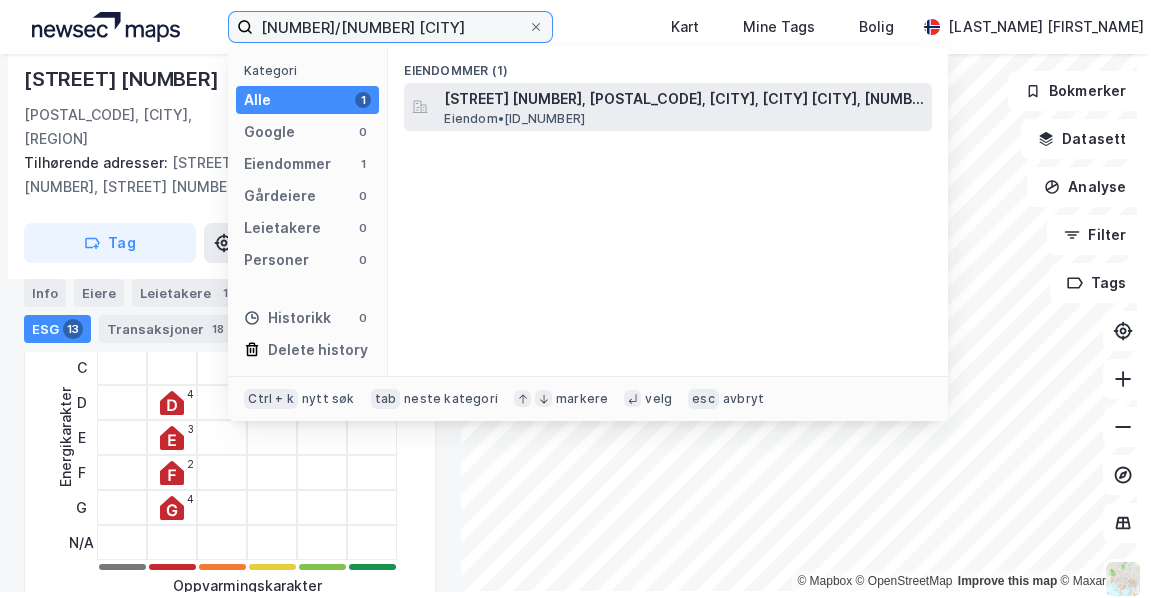 type on "[NUMBER]/[NUMBER] [CITY]" 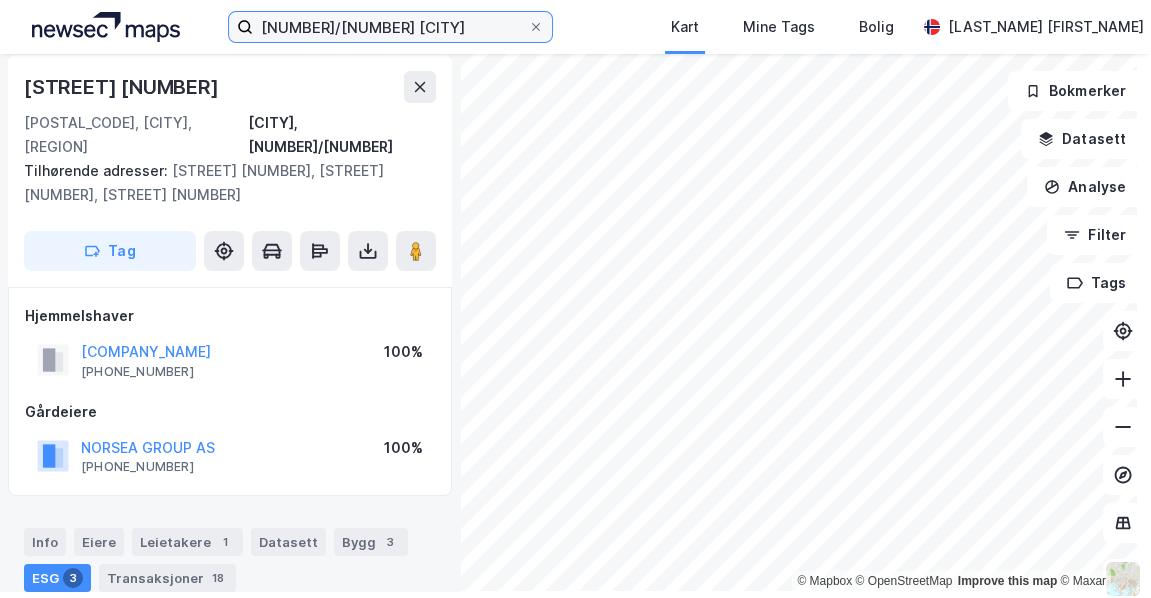 scroll, scrollTop: 429, scrollLeft: 0, axis: vertical 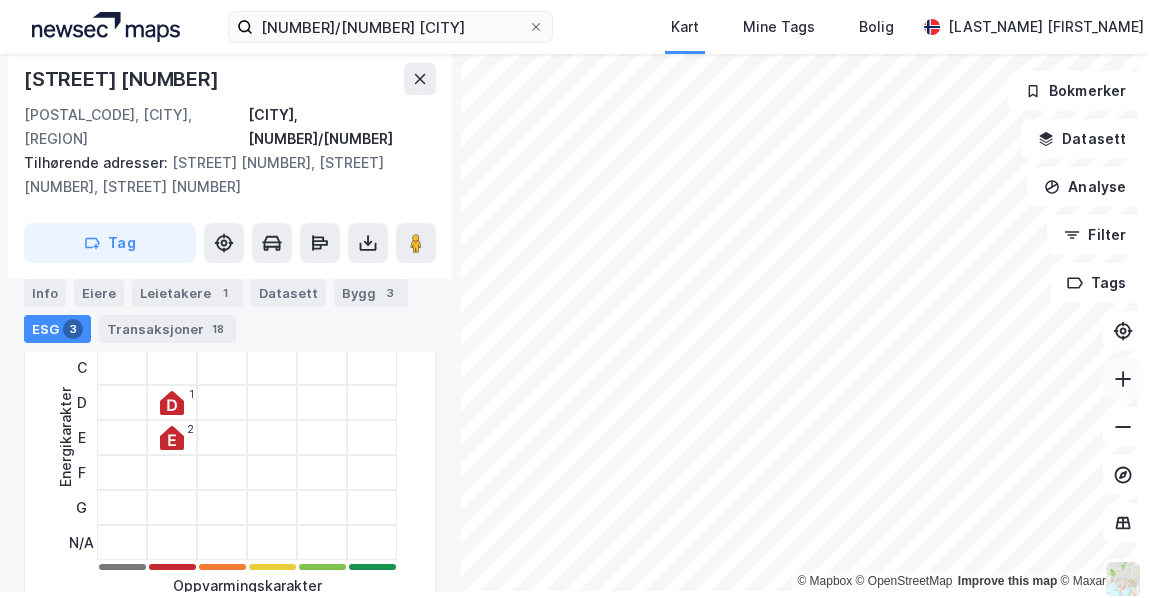 click 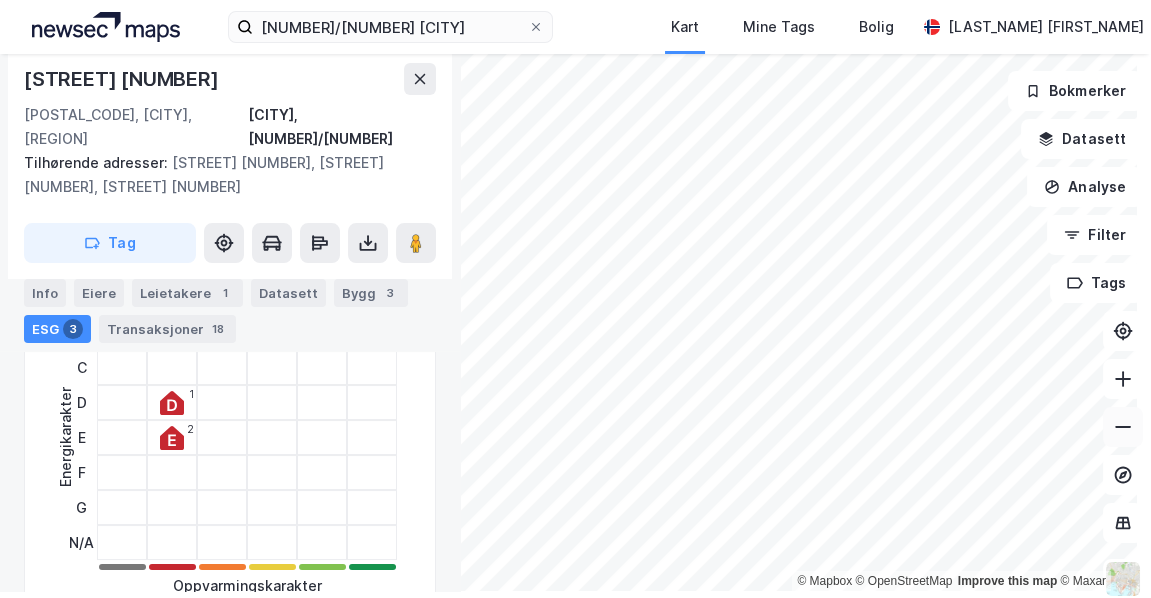 click 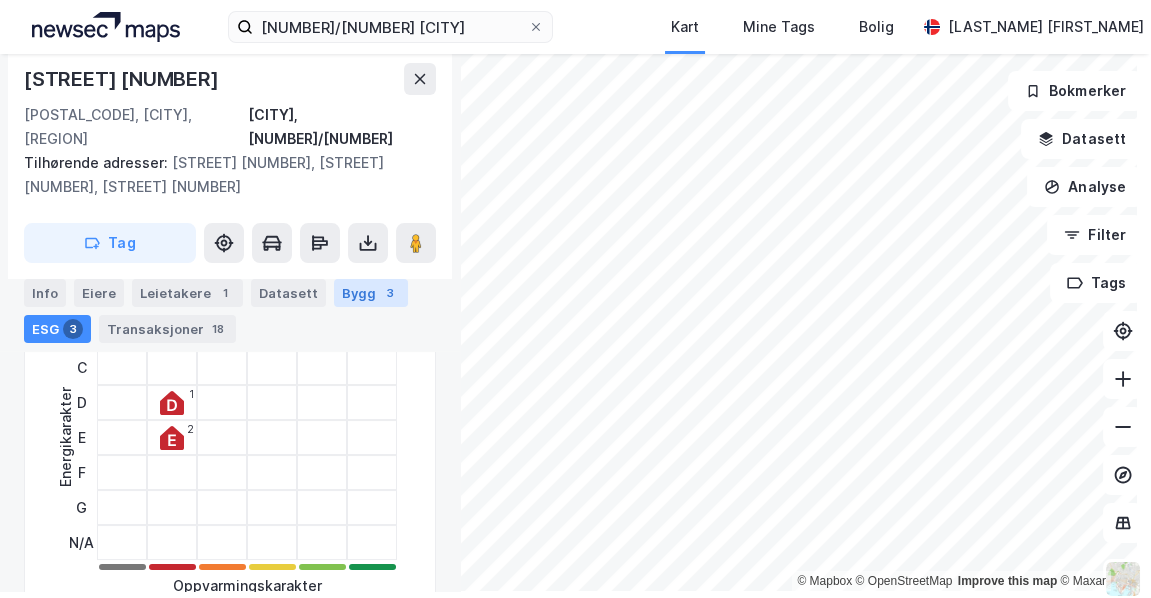 click on "Bygg 3" at bounding box center [371, 293] 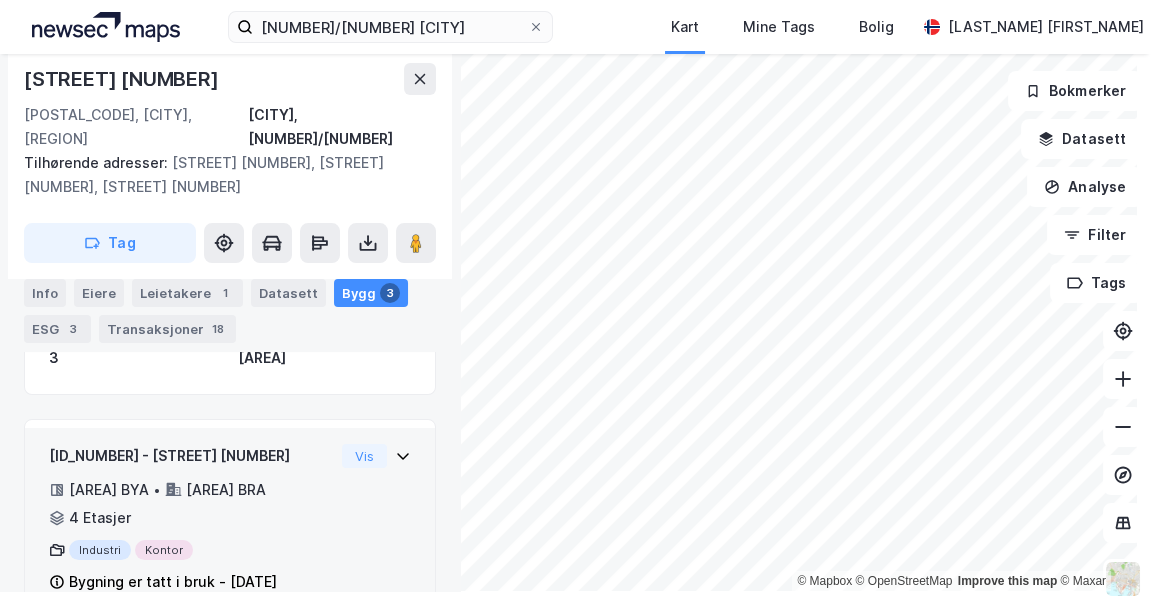 scroll, scrollTop: 317, scrollLeft: 0, axis: vertical 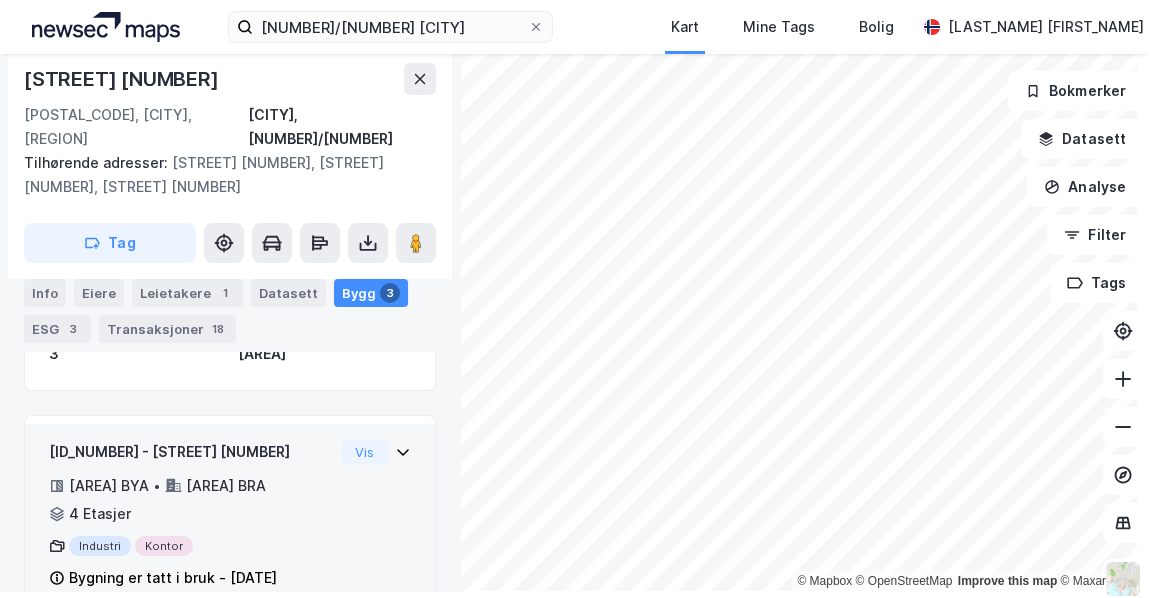click on "[AREA] BRA" at bounding box center [226, 486] 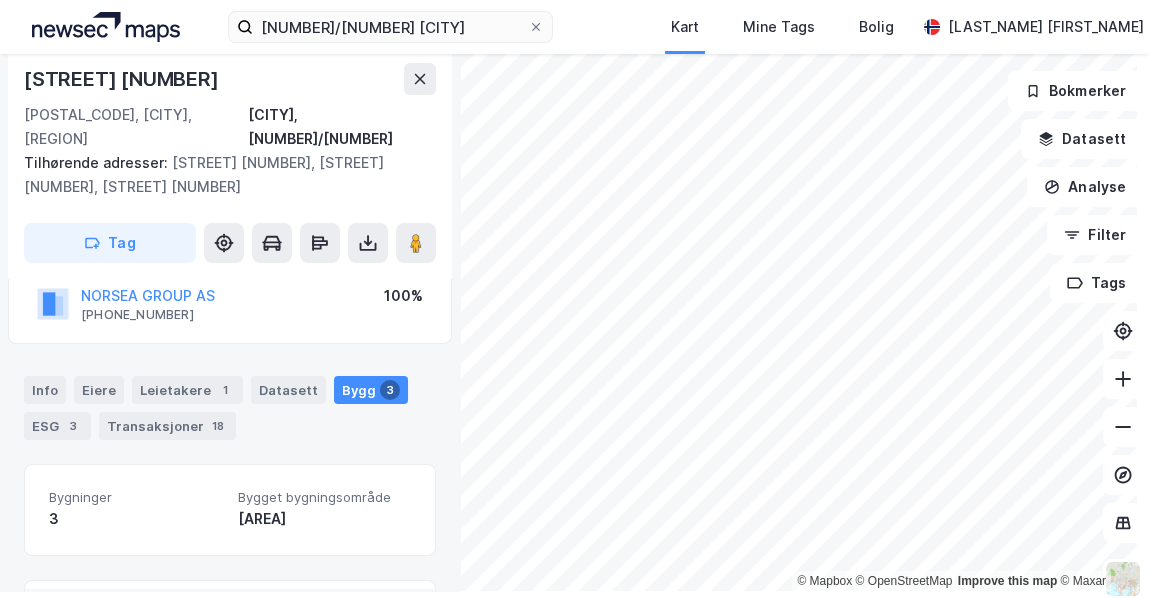 scroll, scrollTop: 166, scrollLeft: 0, axis: vertical 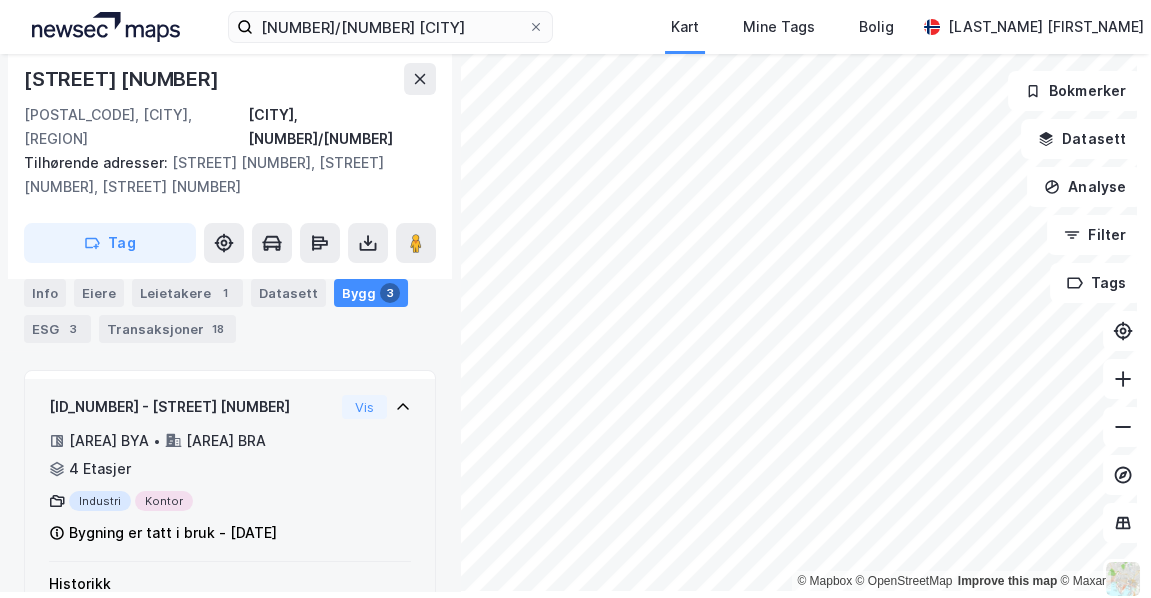 click on "[AREA] BRA" at bounding box center (226, 441) 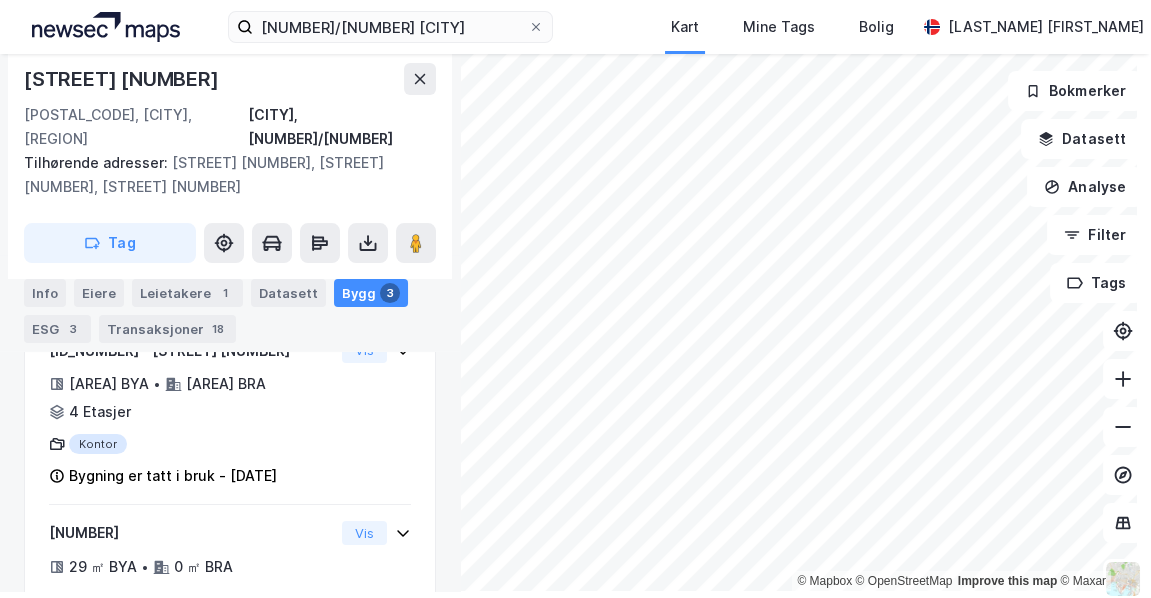 scroll, scrollTop: 644, scrollLeft: 0, axis: vertical 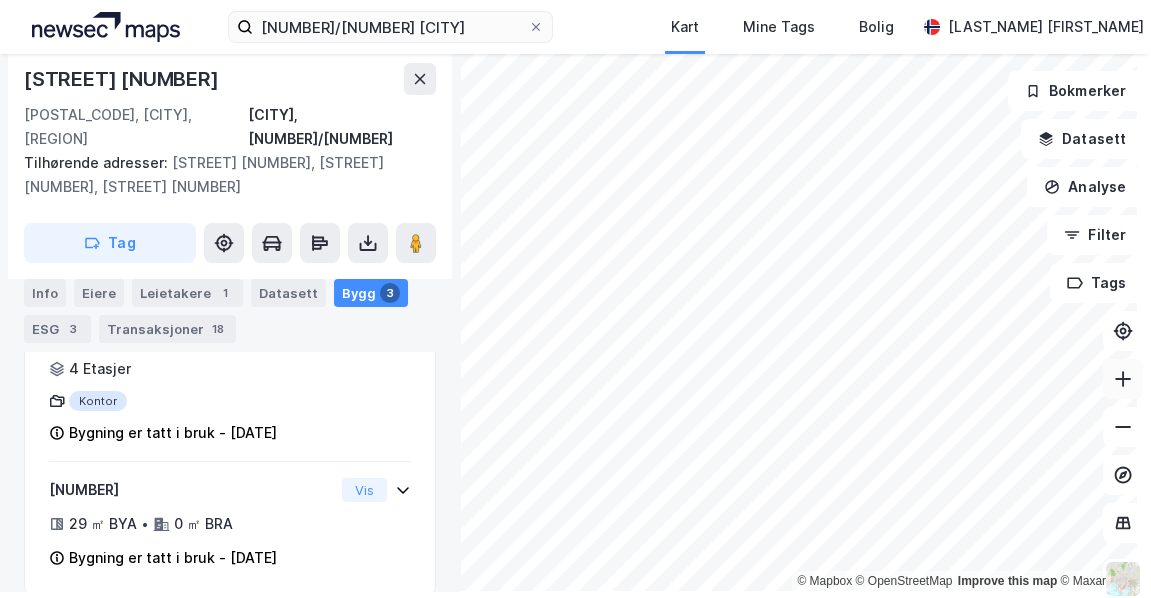 click at bounding box center (1123, 379) 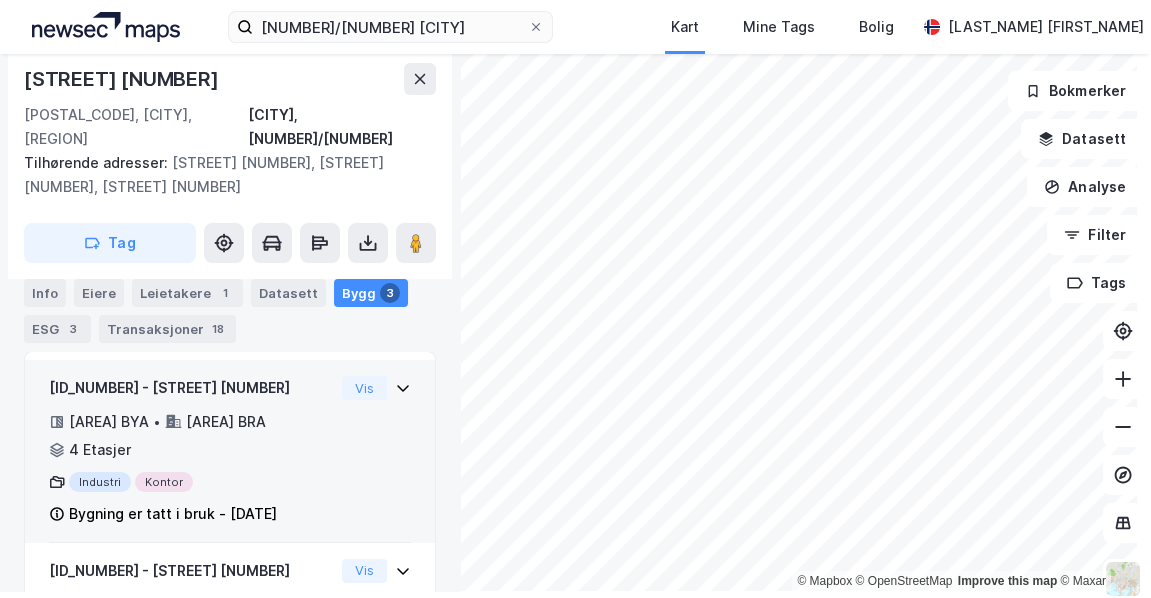 scroll, scrollTop: 403, scrollLeft: 0, axis: vertical 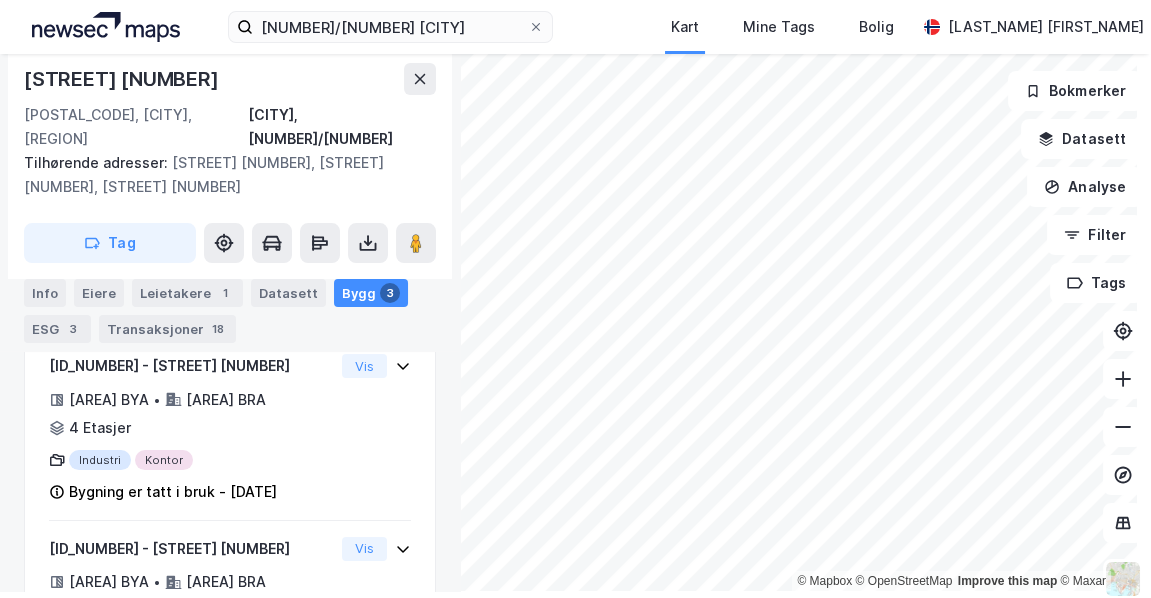 type 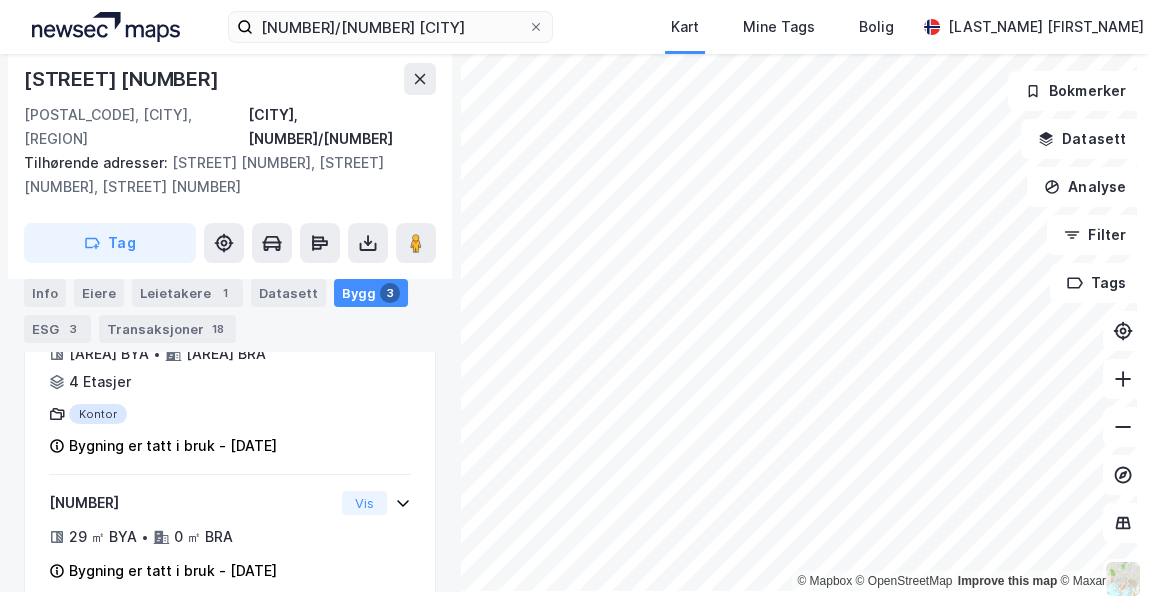scroll, scrollTop: 644, scrollLeft: 0, axis: vertical 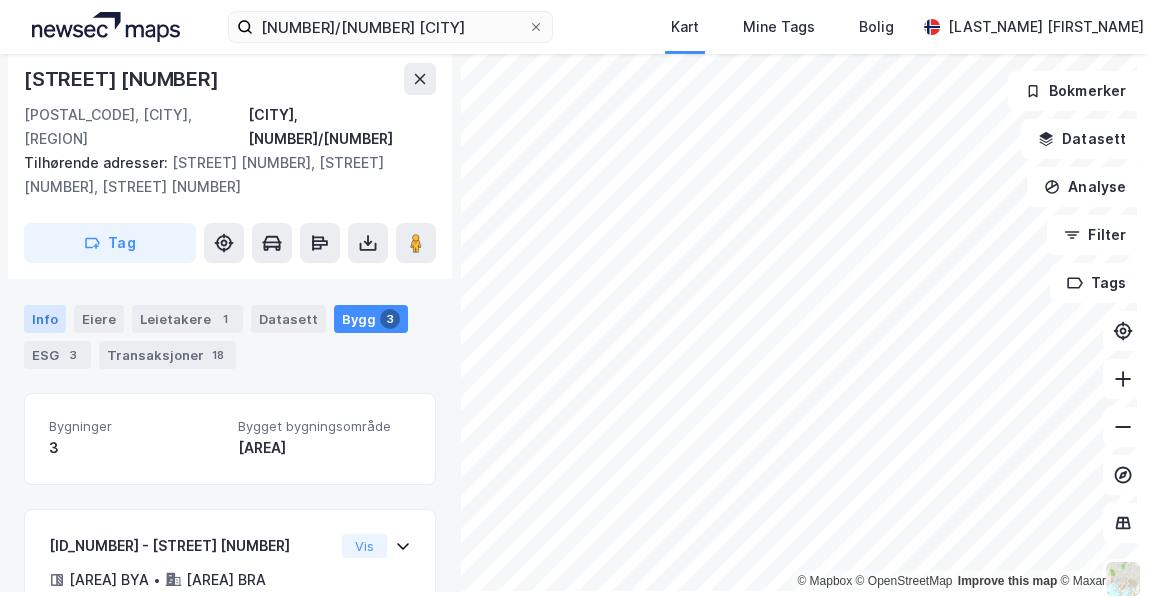click on "Info" at bounding box center (45, 319) 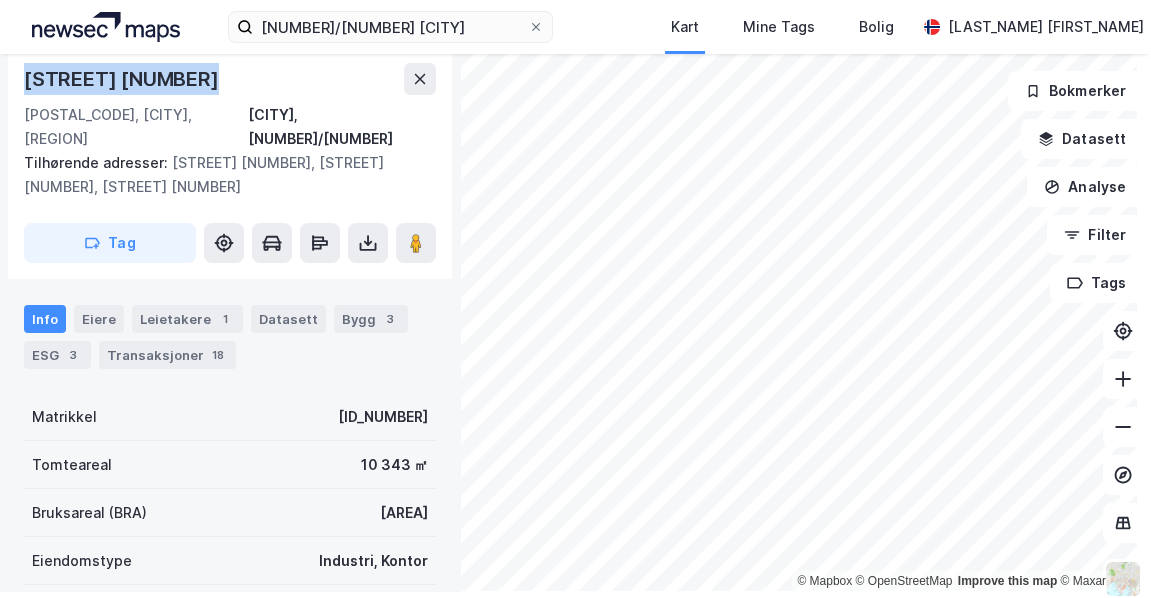drag, startPoint x: 219, startPoint y: 80, endPoint x: 15, endPoint y: 79, distance: 204.00246 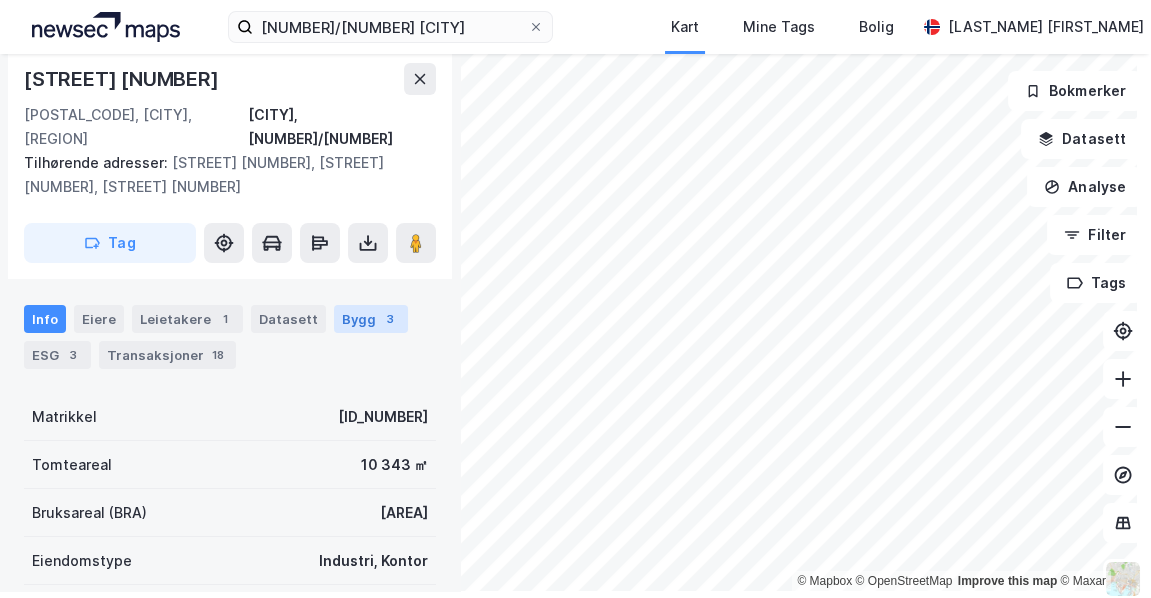 click on "Bygg 3" at bounding box center (371, 319) 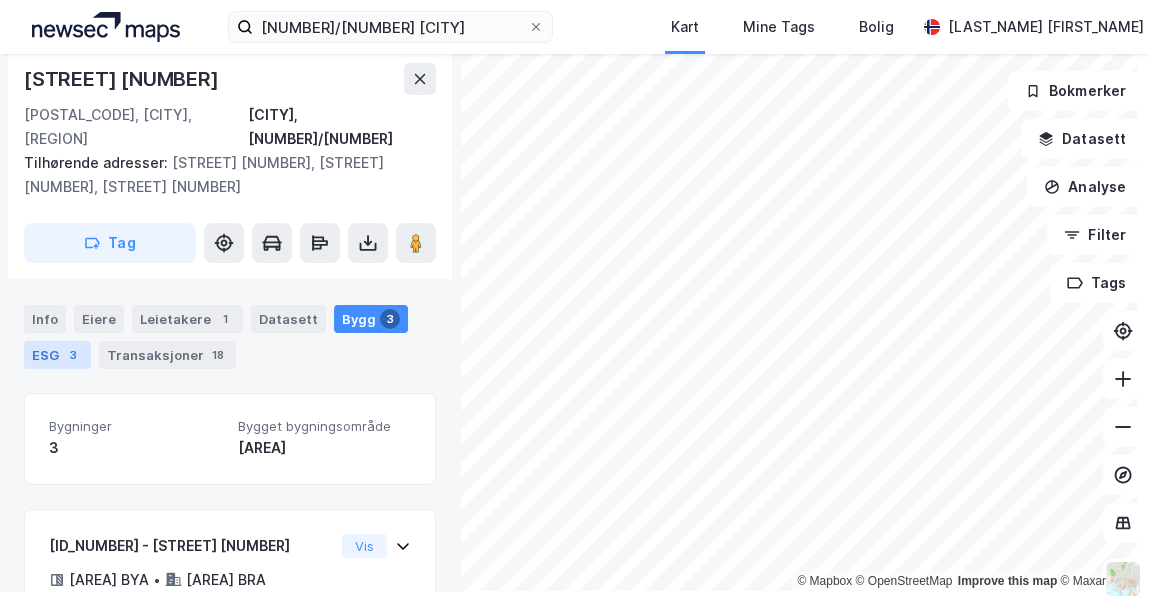 click on "ESG 3" at bounding box center (57, 355) 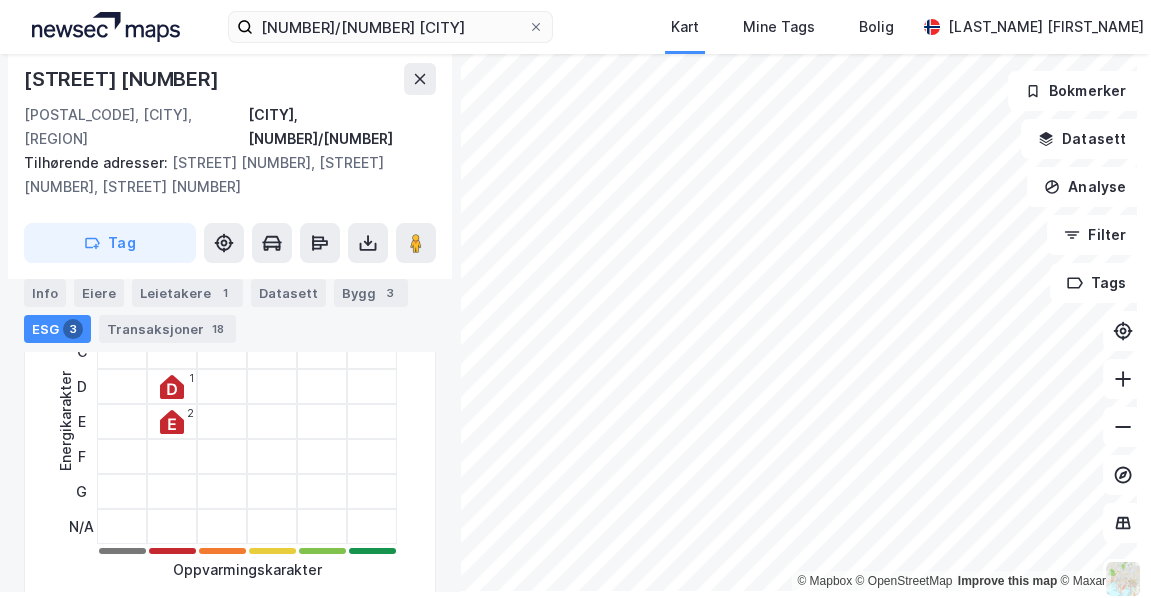 scroll, scrollTop: 350, scrollLeft: 0, axis: vertical 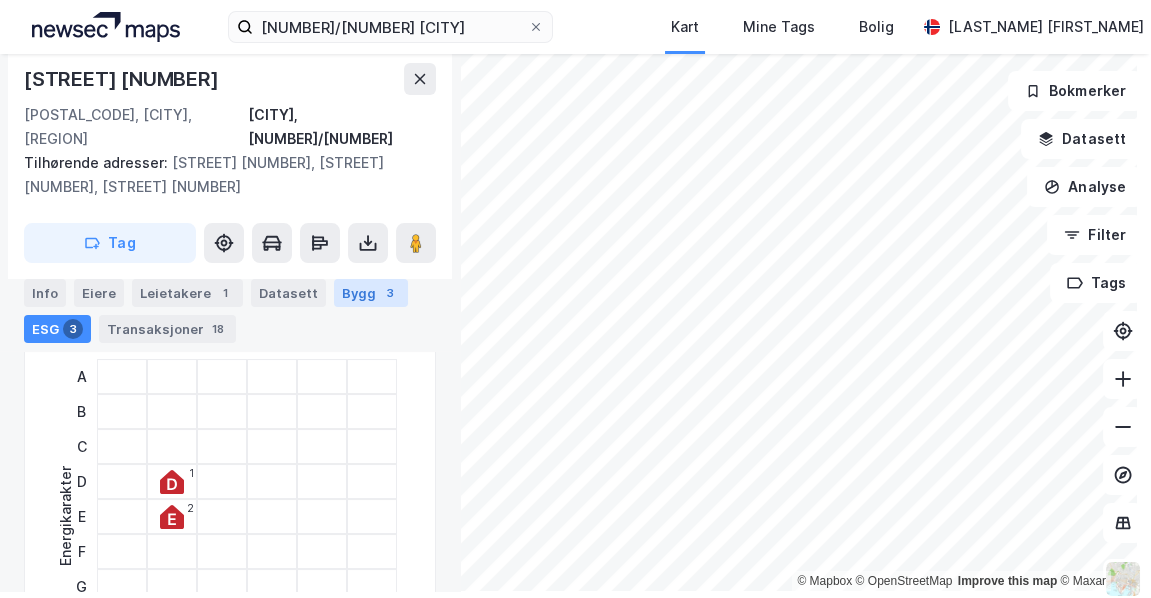 click on "Bygg 3" at bounding box center (371, 293) 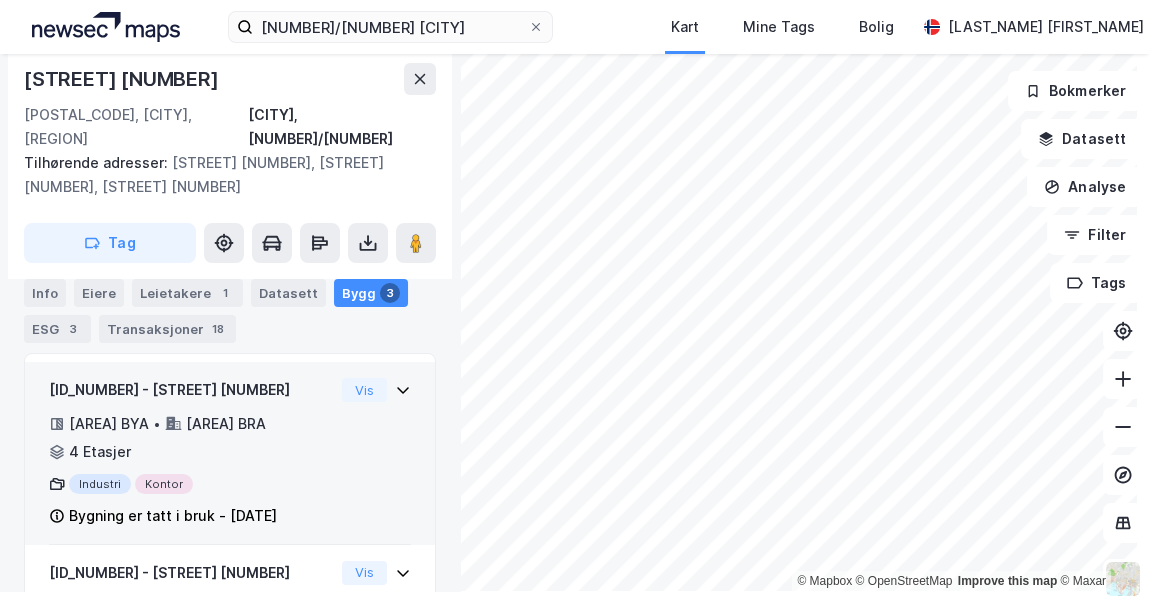 scroll, scrollTop: 378, scrollLeft: 0, axis: vertical 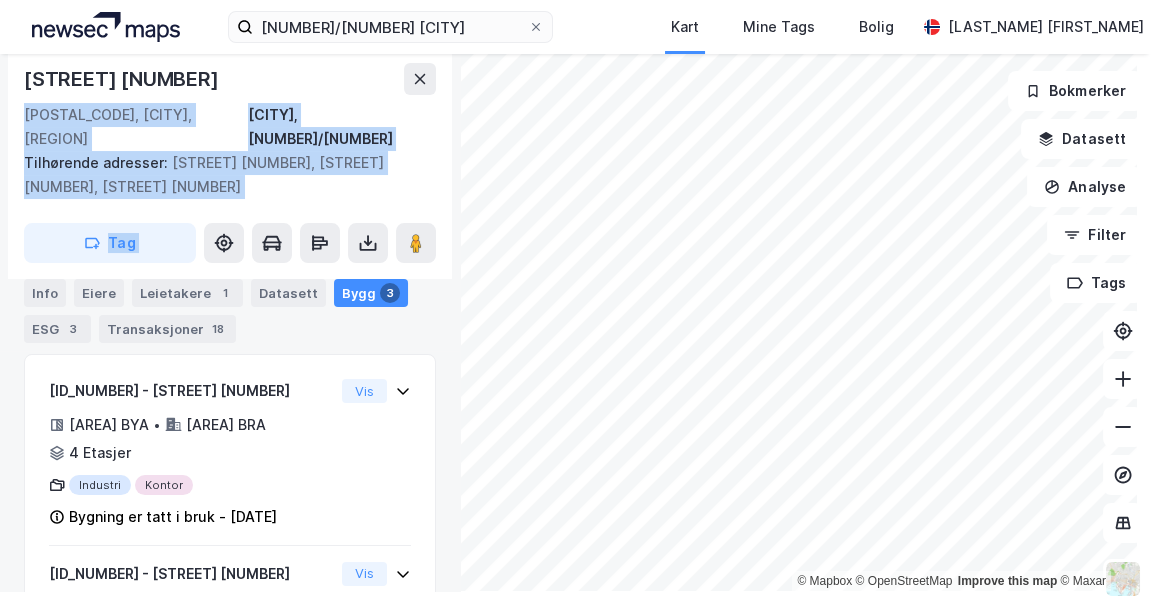 drag, startPoint x: 229, startPoint y: 83, endPoint x: 3, endPoint y: 79, distance: 226.0354 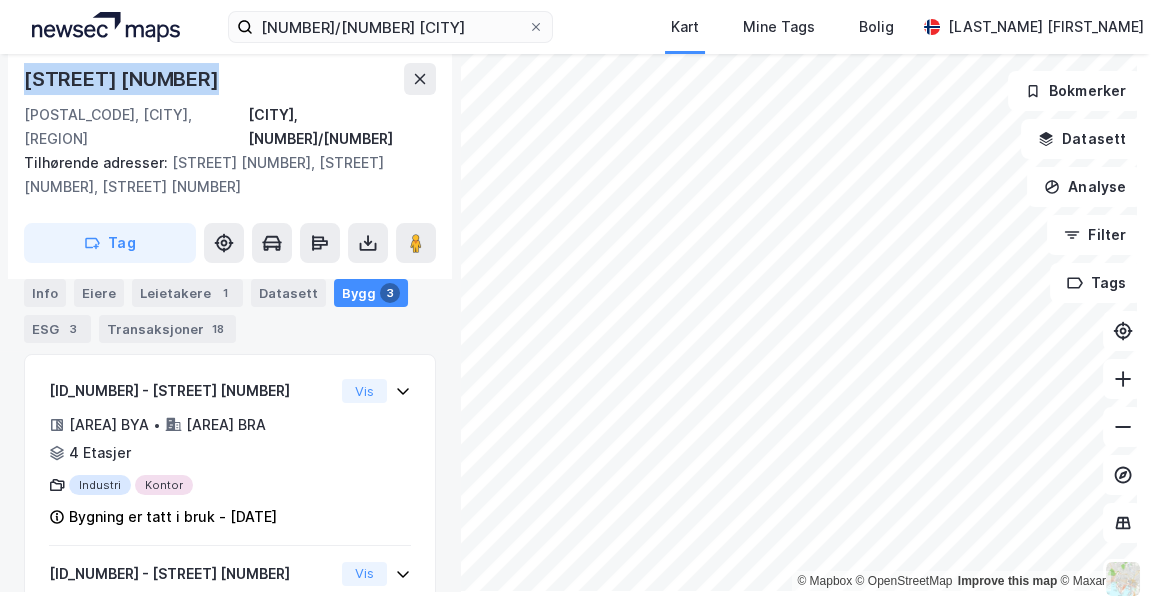 drag, startPoint x: 20, startPoint y: 76, endPoint x: 215, endPoint y: 74, distance: 195.01025 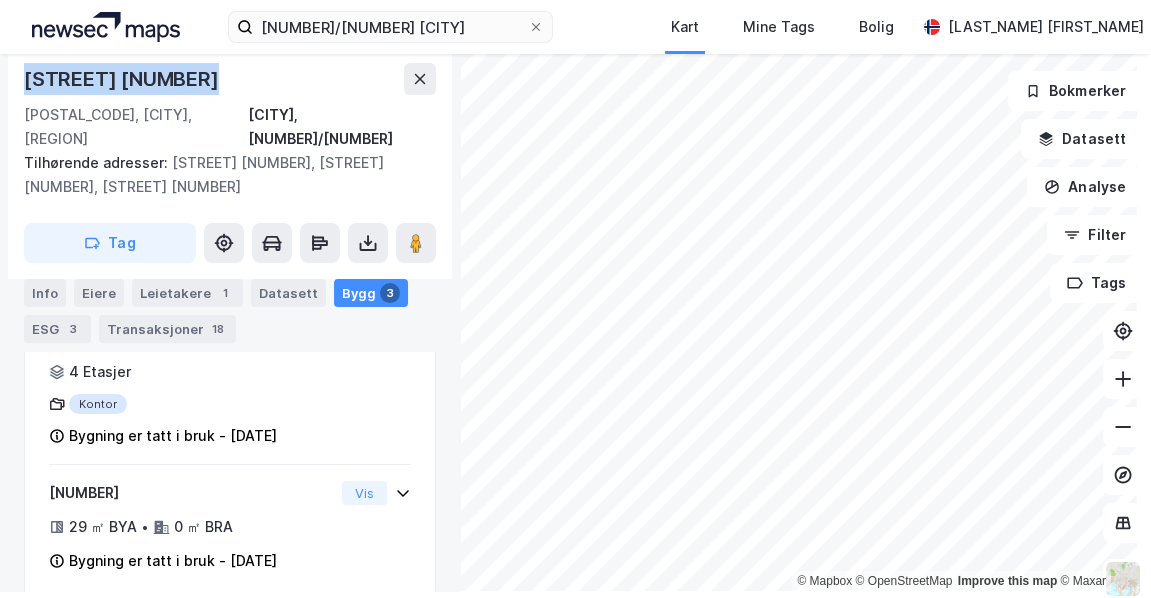 scroll, scrollTop: 644, scrollLeft: 0, axis: vertical 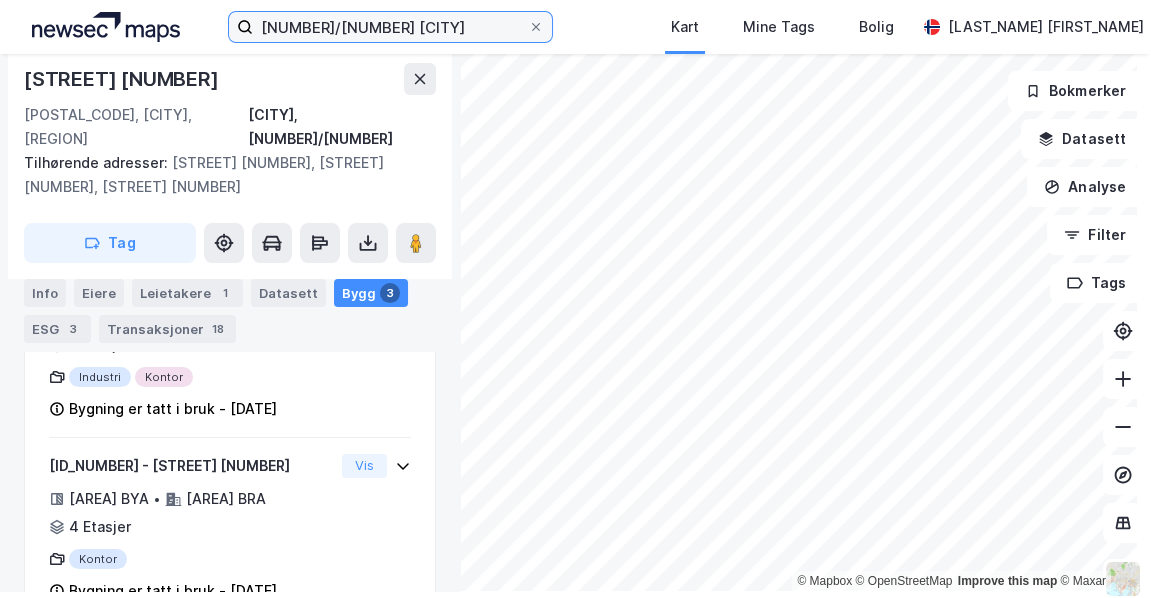 click on "[NUMBER]/[NUMBER] [CITY]" at bounding box center [390, 27] 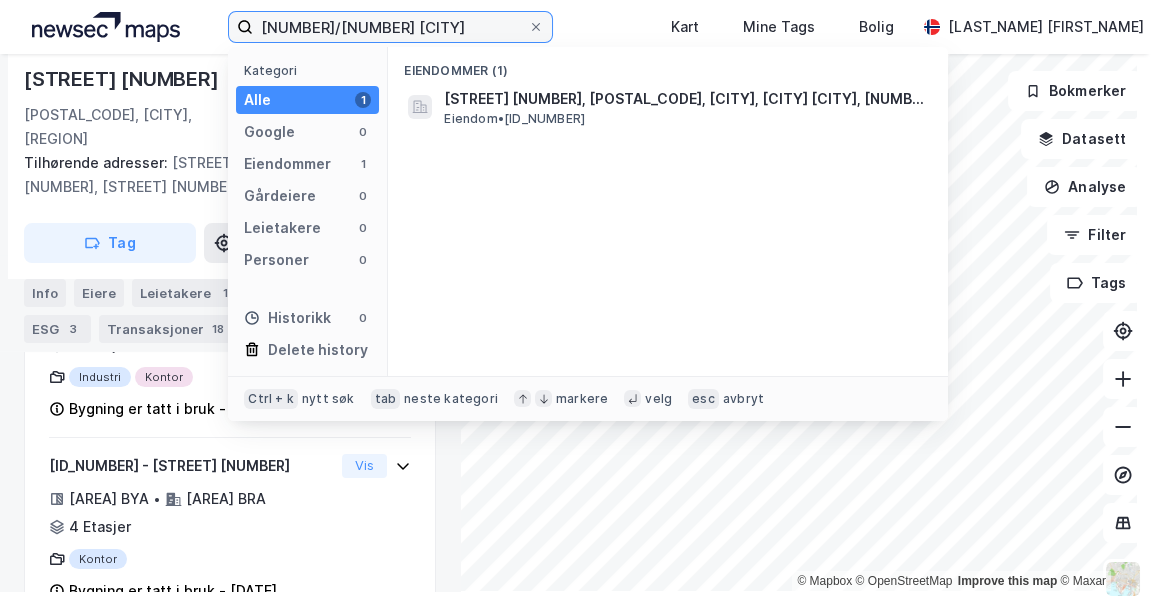 click on "[NUMBER]/[NUMBER] [CITY]" at bounding box center [390, 27] 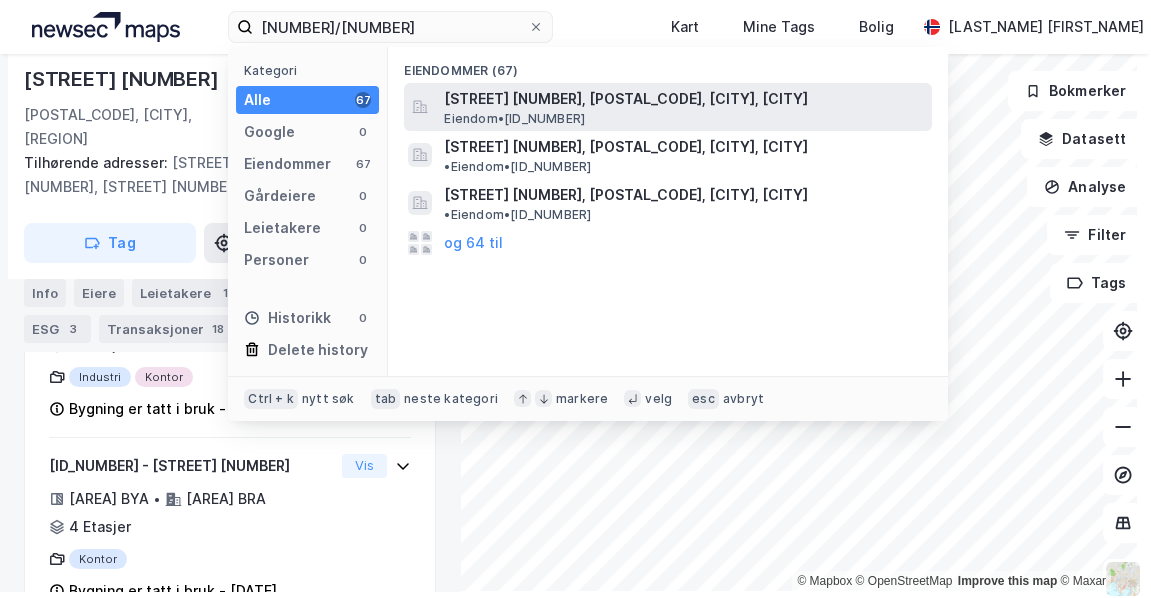click on "[STREET] [NUMBER], [POSTAL_CODE], [CITY], [CITY] Eiendom  •  [ID_NUMBER]" at bounding box center (686, 107) 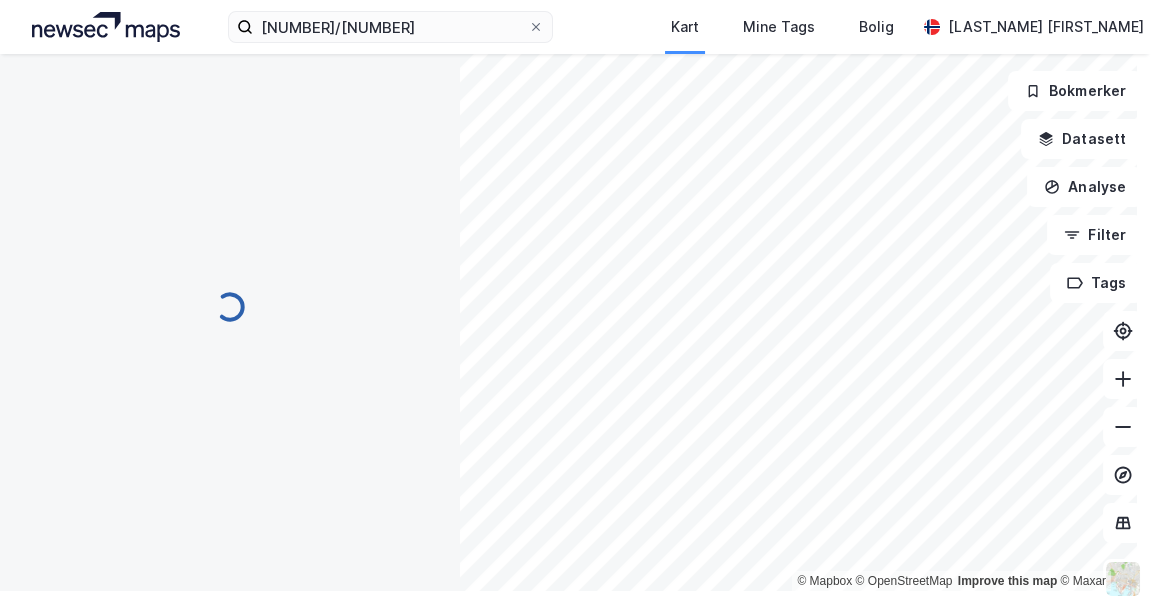 scroll, scrollTop: 228, scrollLeft: 0, axis: vertical 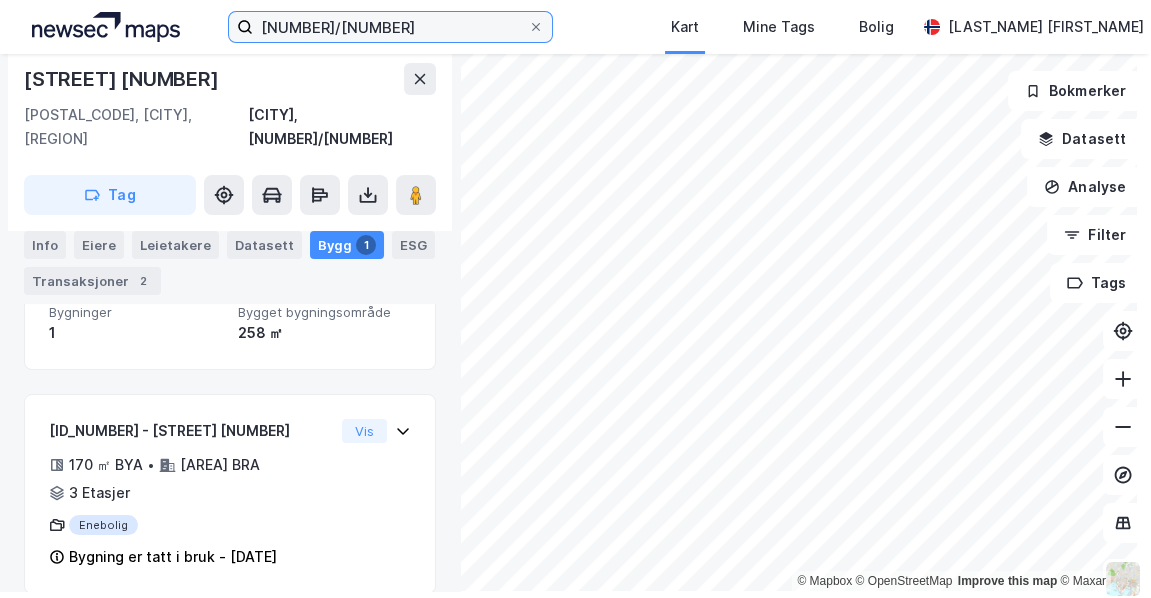 click on "[NUMBER]/[NUMBER]" at bounding box center (390, 27) 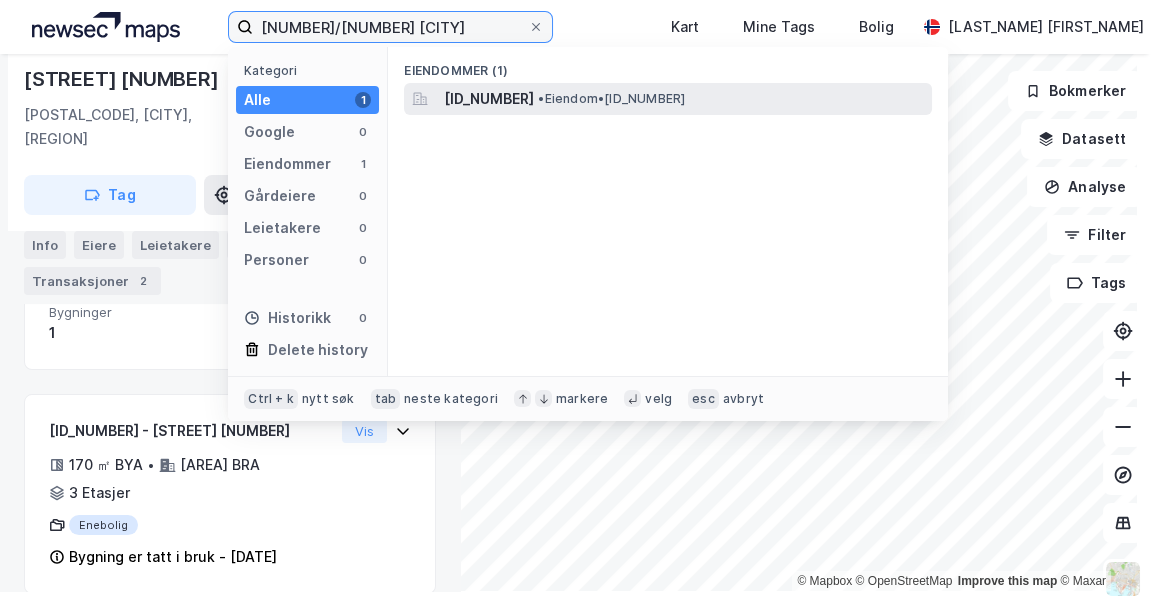 type on "[NUMBER]/[NUMBER] [CITY]" 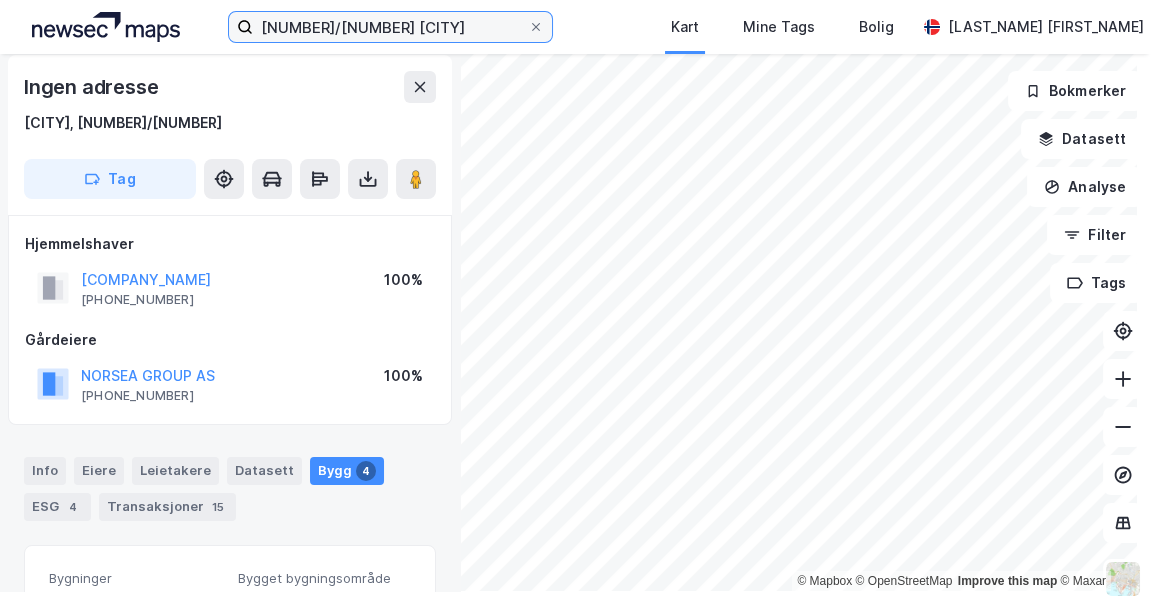 scroll, scrollTop: 228, scrollLeft: 0, axis: vertical 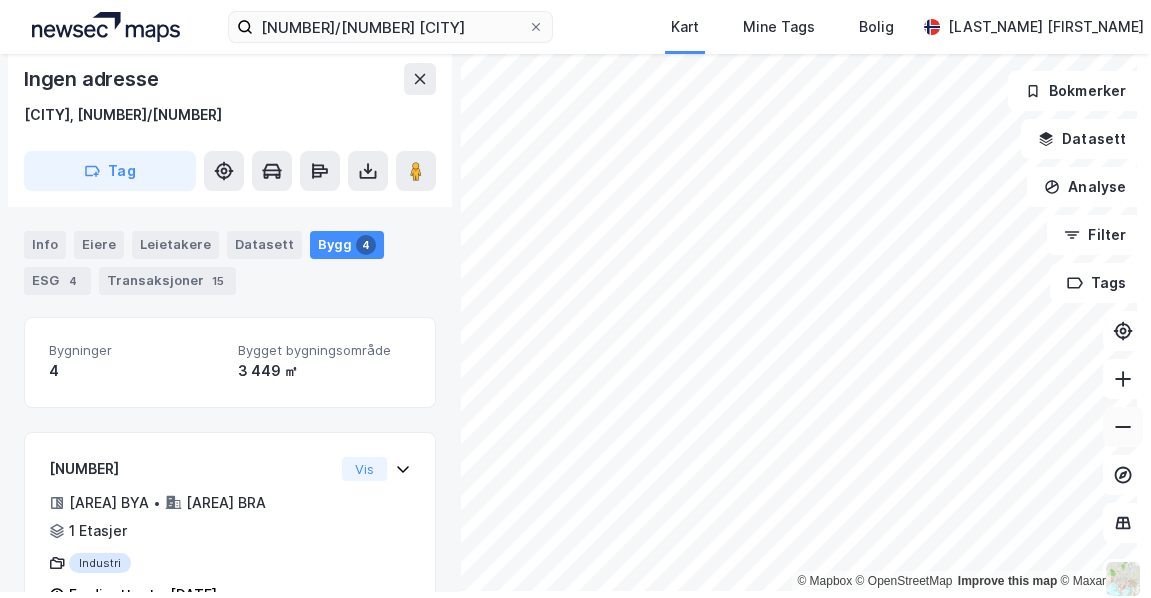 click 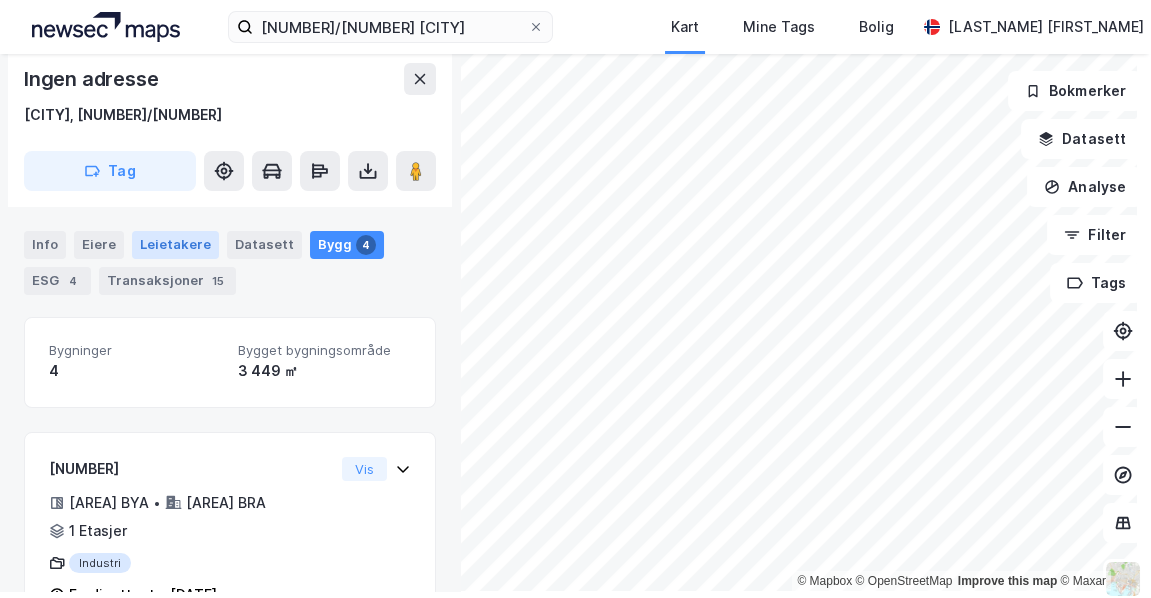 click on "Leietakere" at bounding box center (175, 245) 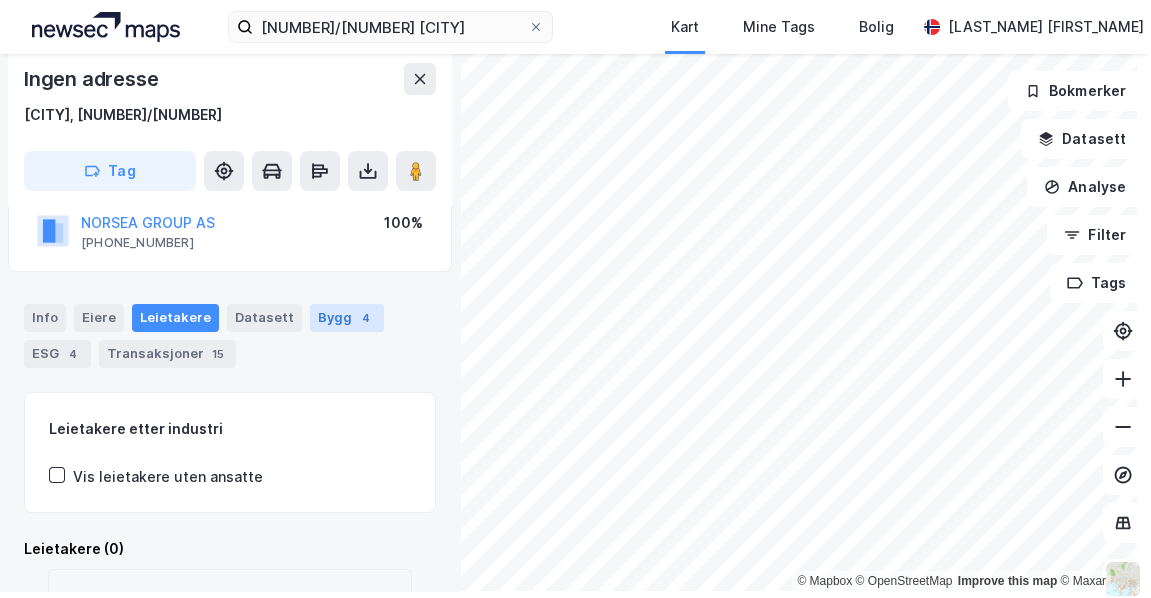 click on "Bygg 4" at bounding box center [347, 318] 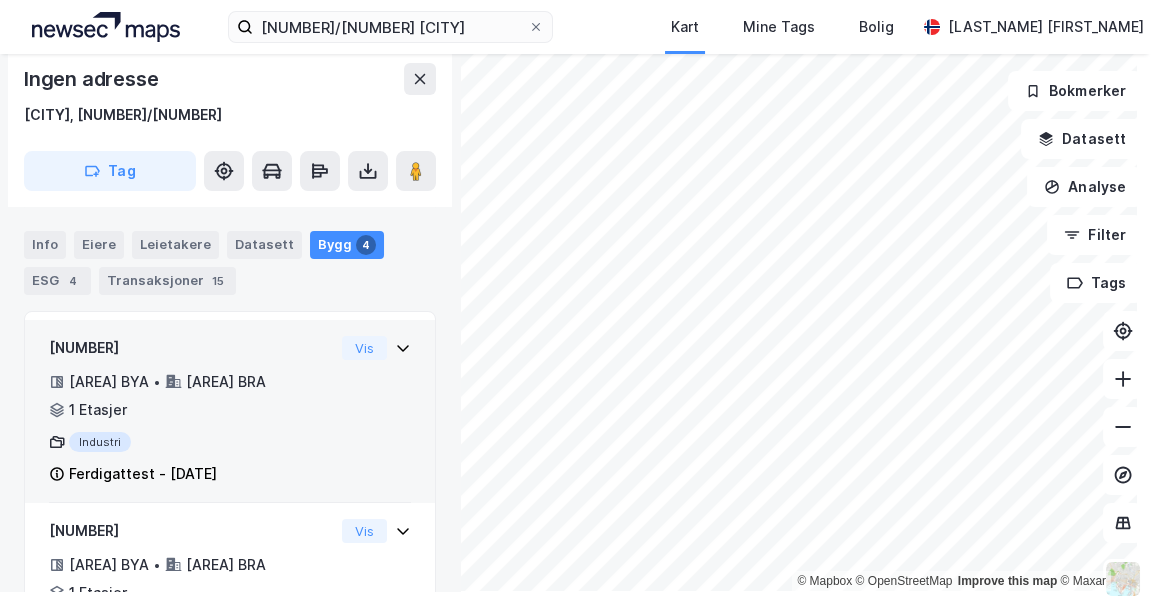 scroll, scrollTop: 355, scrollLeft: 0, axis: vertical 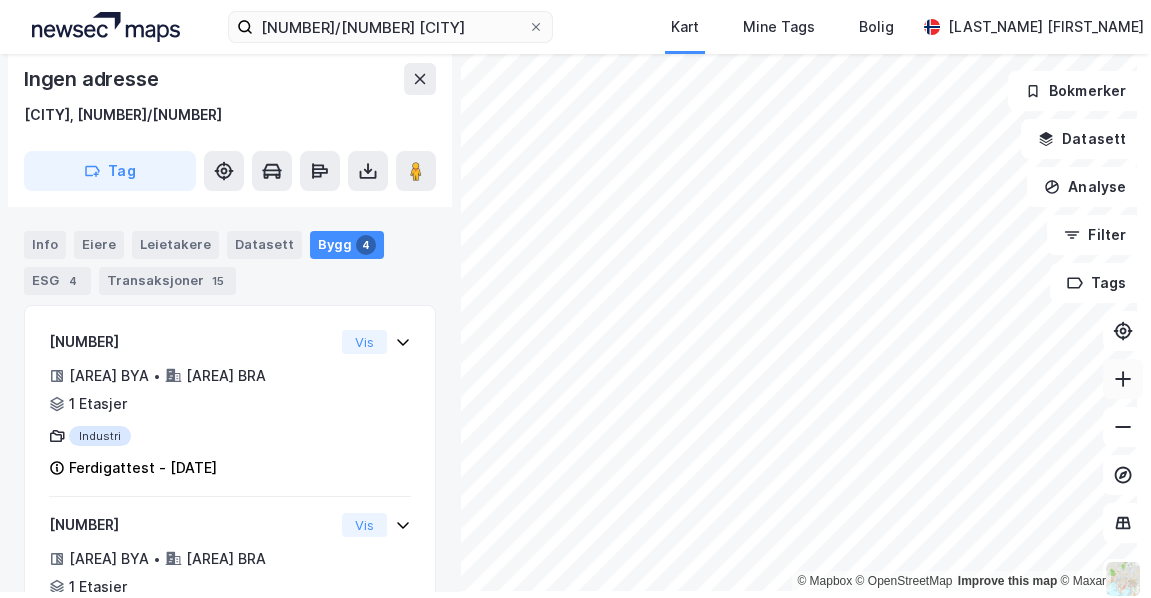 click 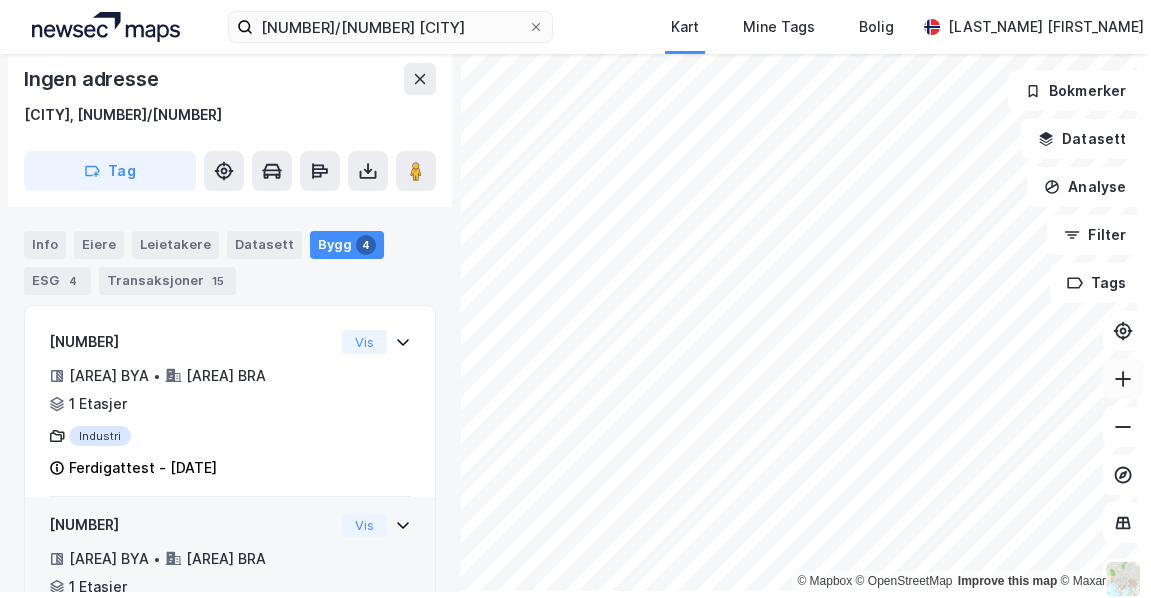 scroll, scrollTop: 621, scrollLeft: 0, axis: vertical 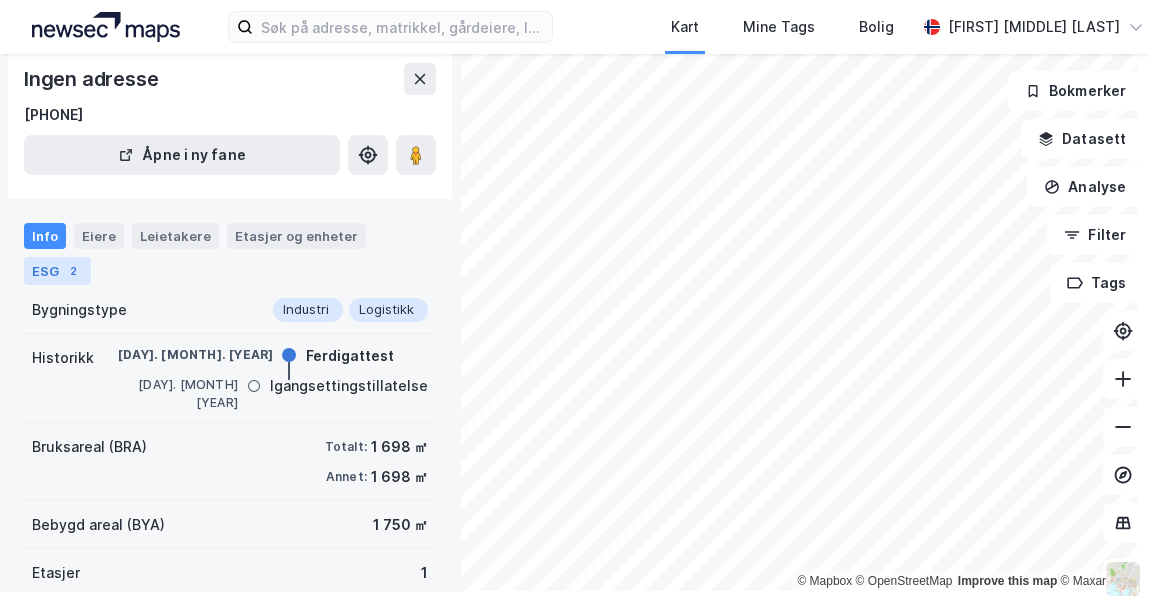 click on "2" at bounding box center [73, 271] 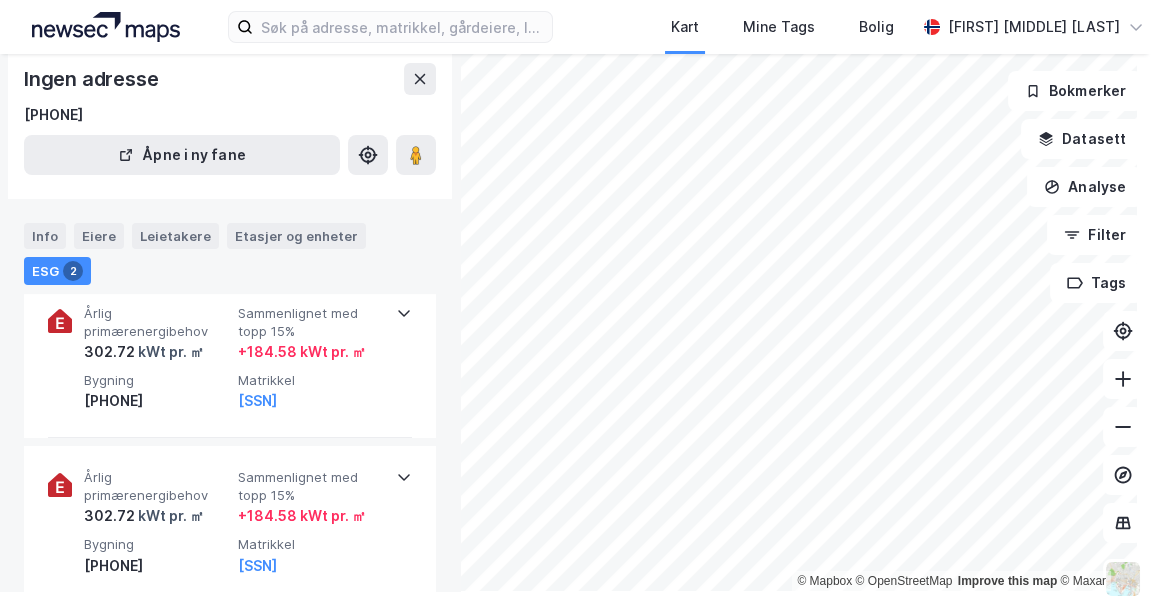 scroll, scrollTop: 0, scrollLeft: 0, axis: both 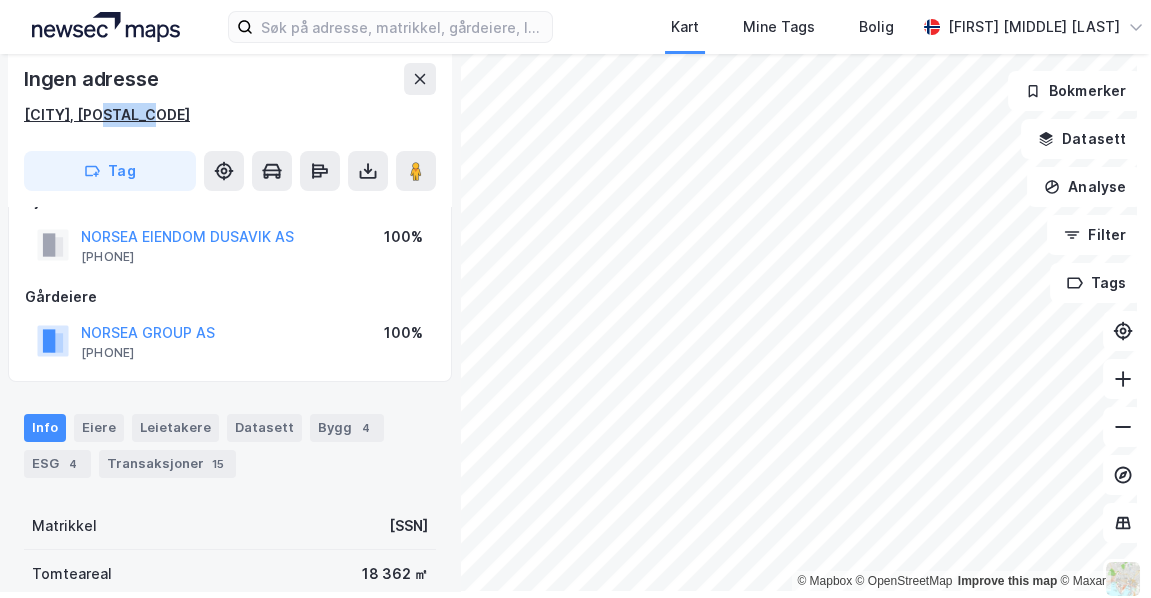 drag, startPoint x: 162, startPoint y: 108, endPoint x: 103, endPoint y: 110, distance: 59.03389 